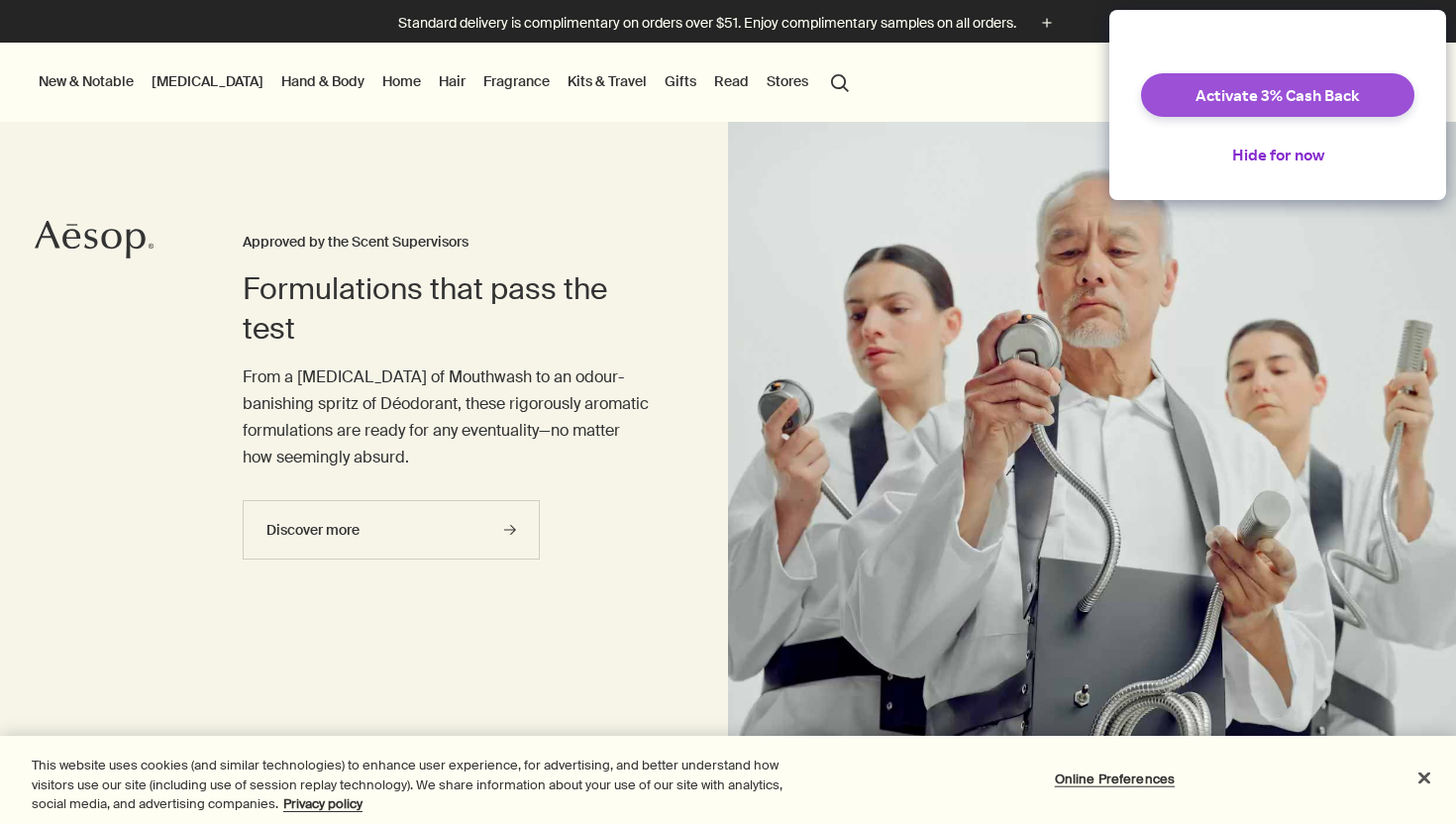 scroll, scrollTop: 0, scrollLeft: 0, axis: both 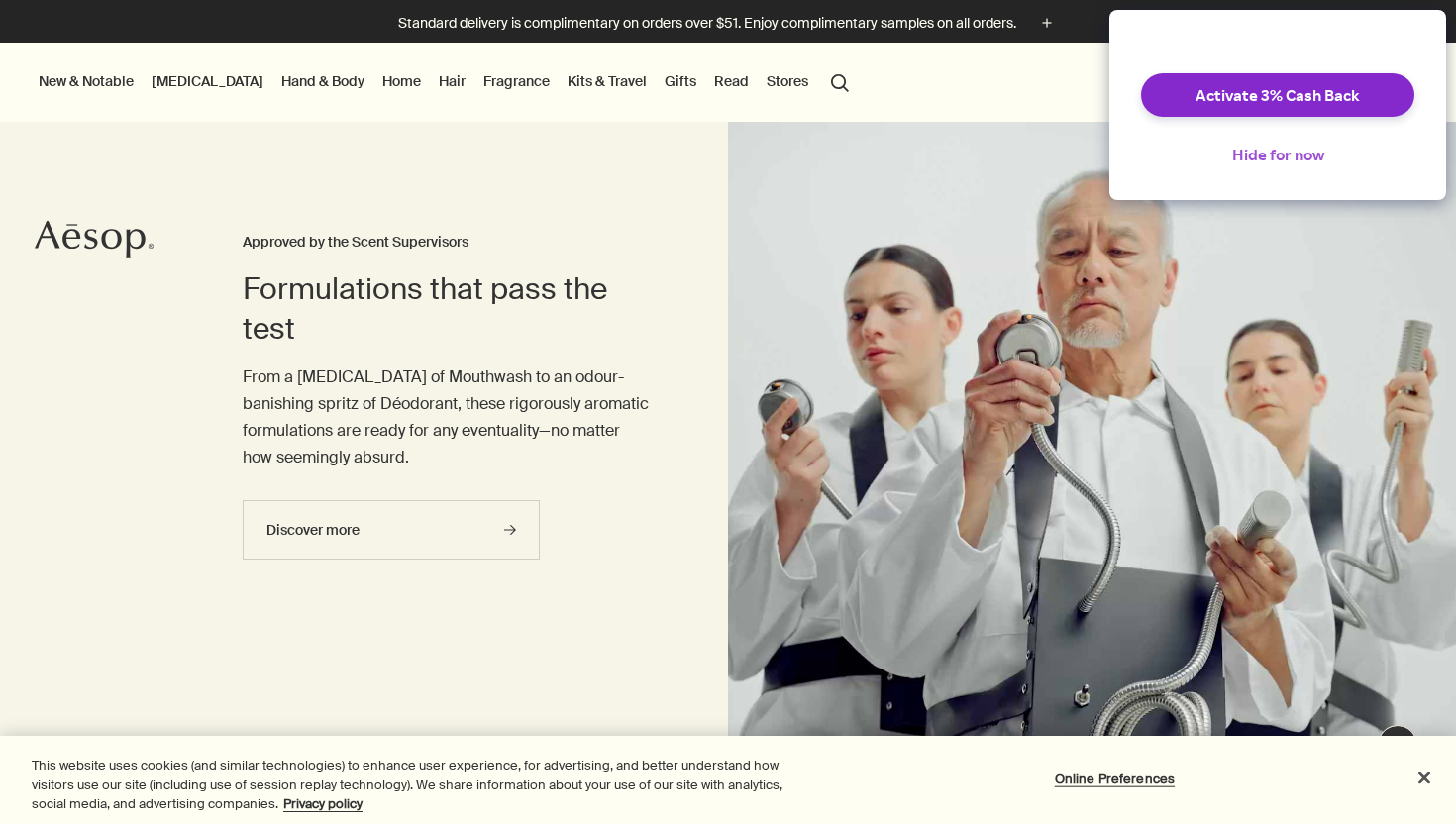 click on "Hide for now" at bounding box center [1278, 154] 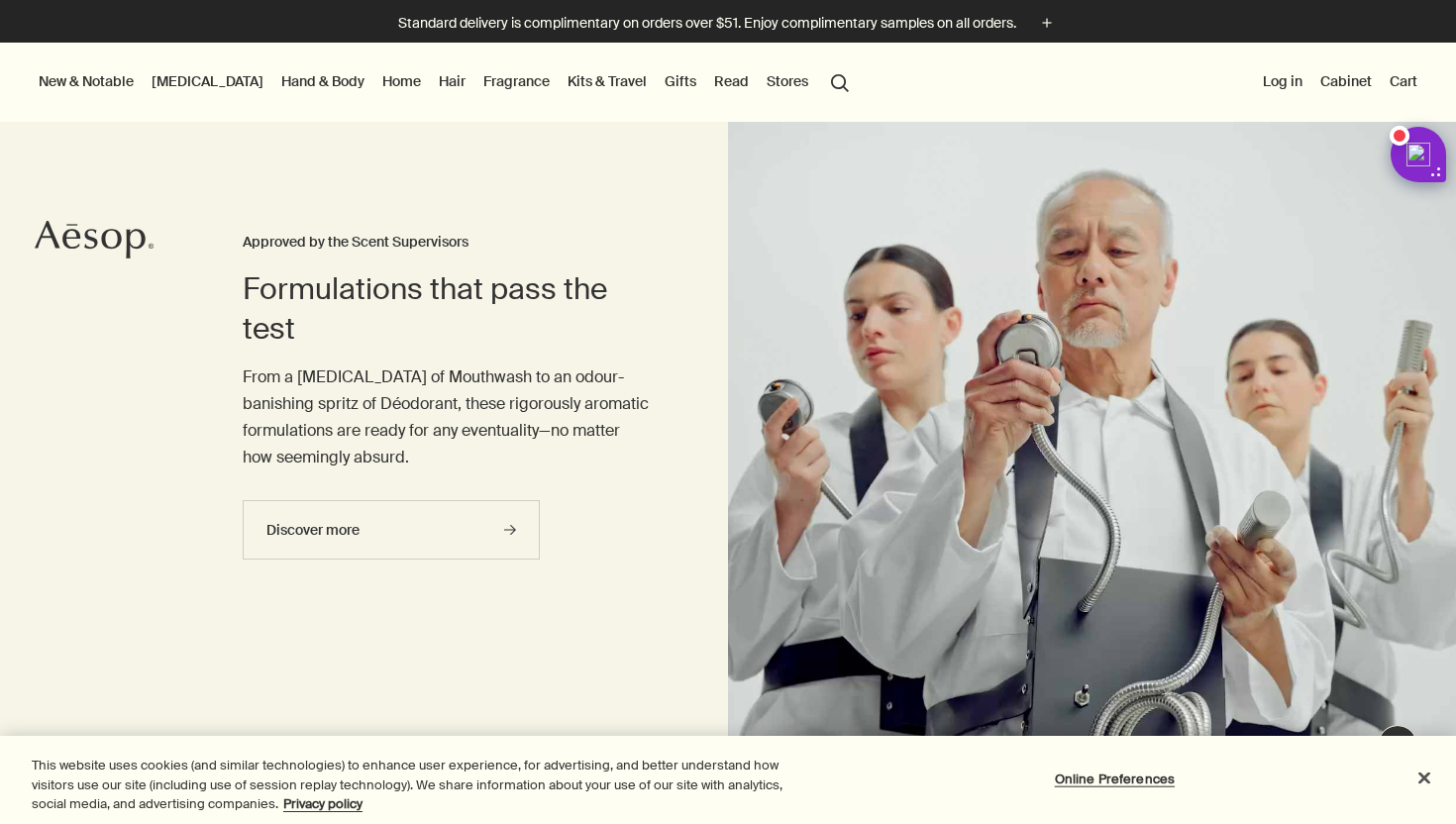 click on "search Search" at bounding box center (840, 81) 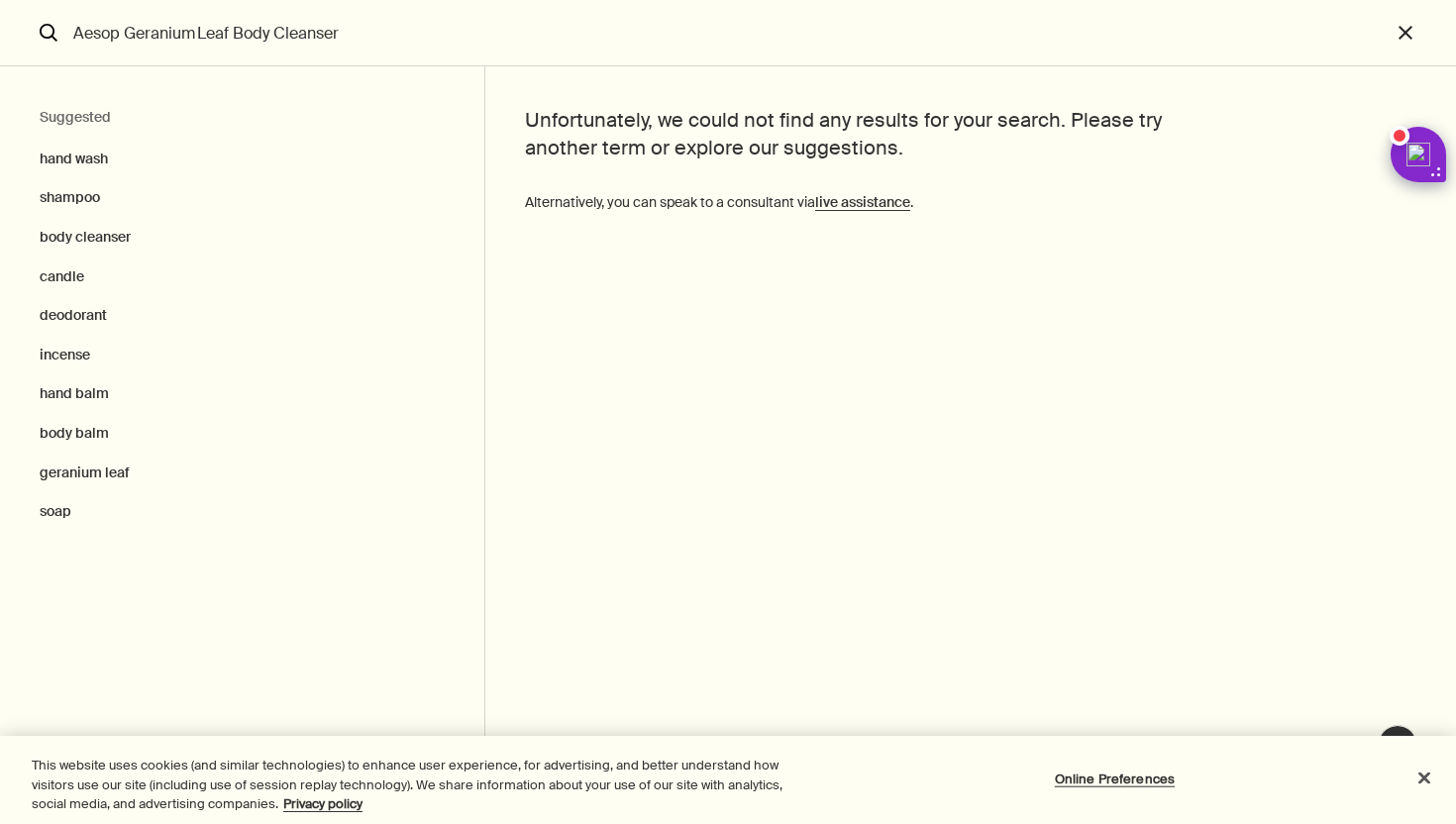 drag, startPoint x: 126, startPoint y: 38, endPoint x: 0, endPoint y: 38, distance: 126 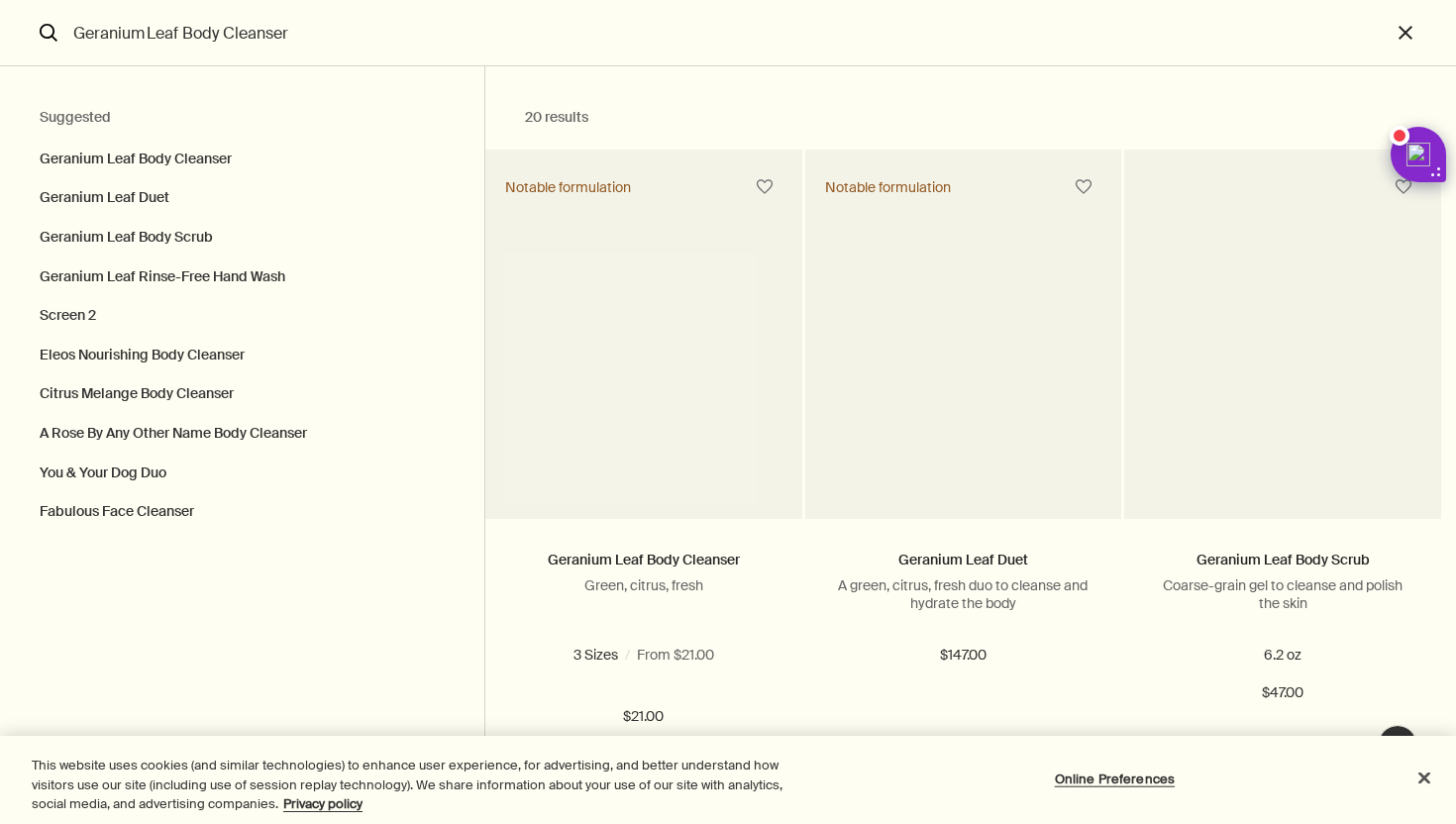 type on "Geranium Leaf Body Cleanser" 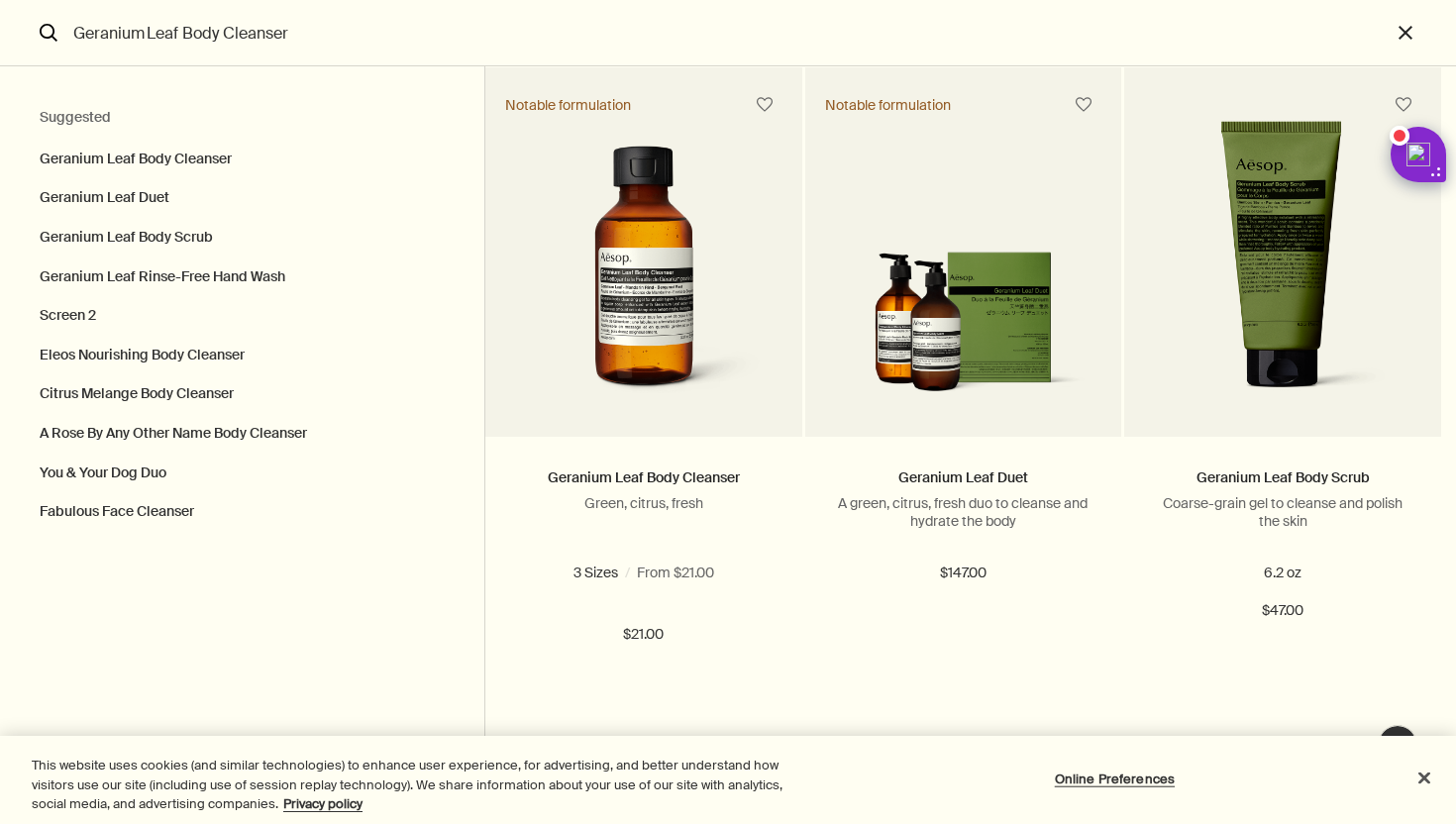 scroll, scrollTop: 0, scrollLeft: 0, axis: both 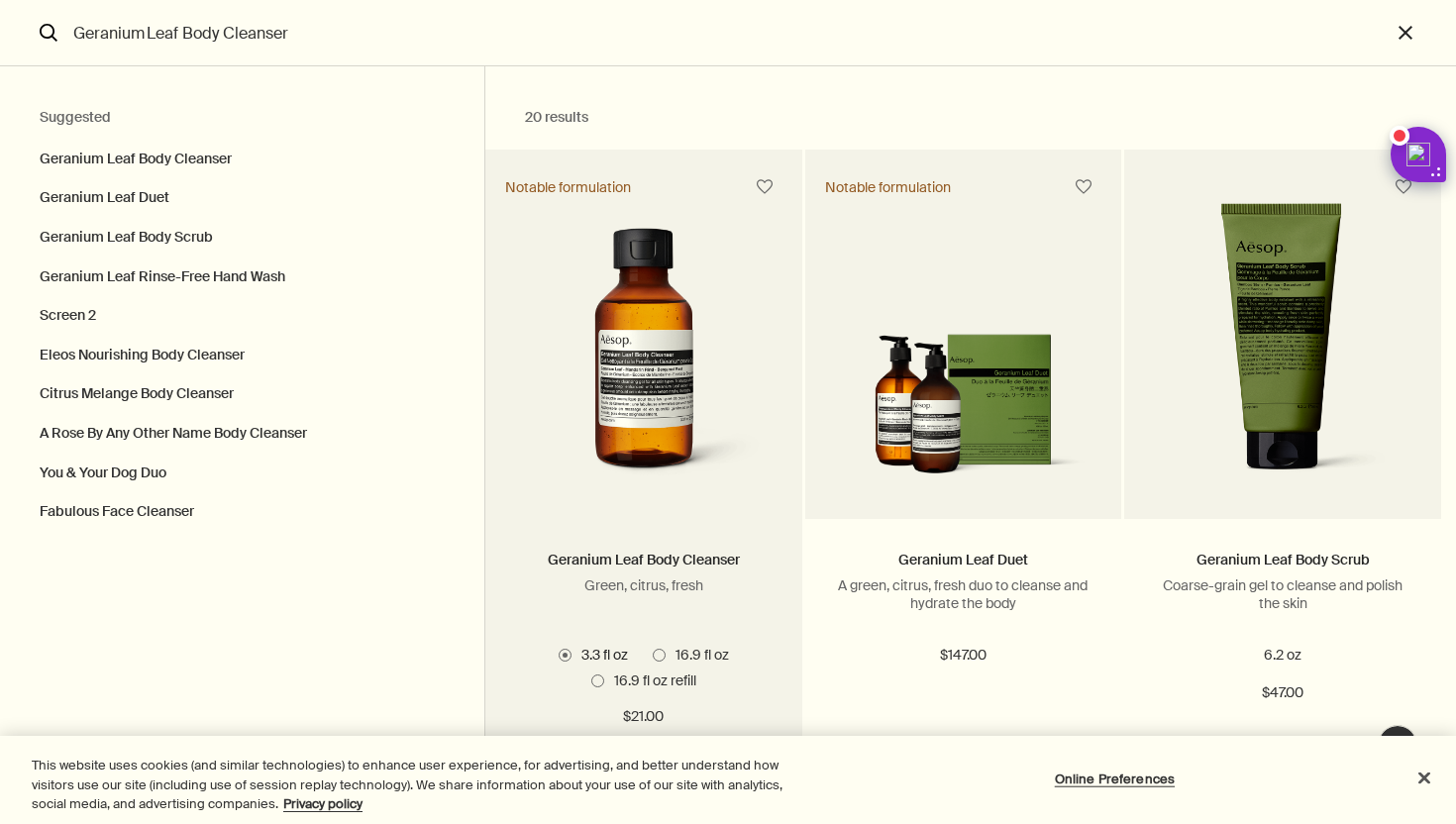 click at bounding box center [644, 359] 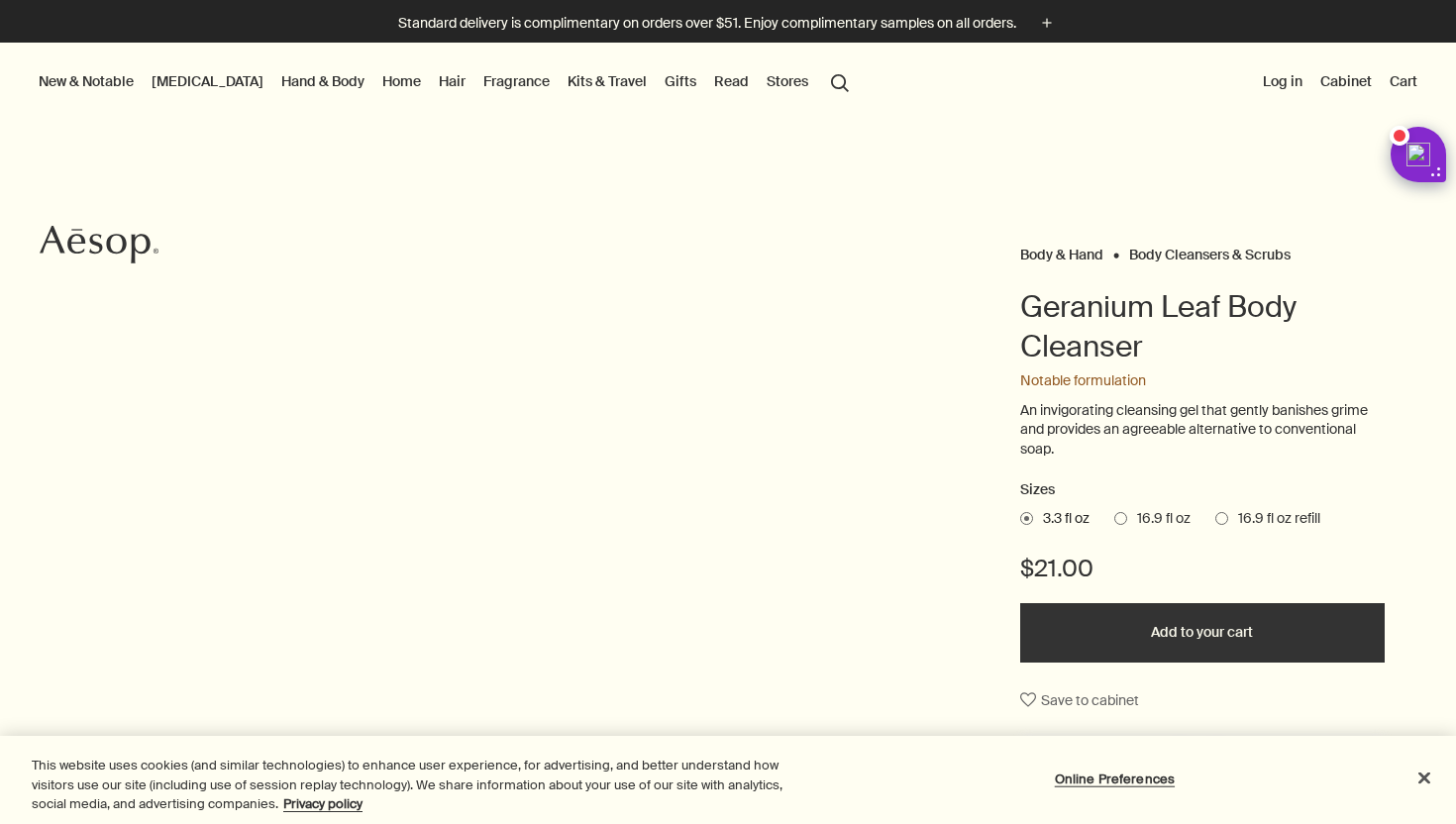 scroll, scrollTop: 0, scrollLeft: 0, axis: both 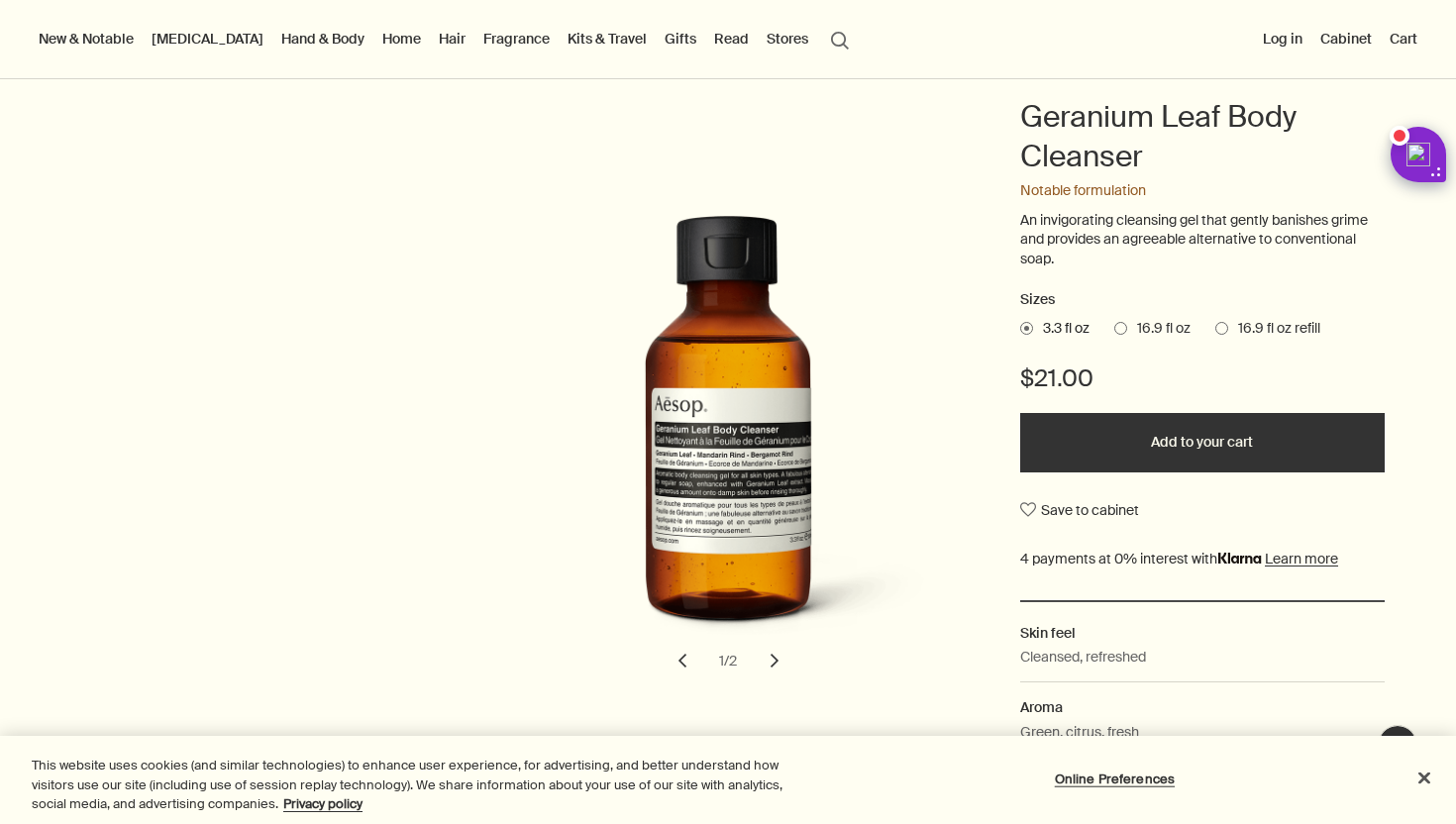 click on "16.9 fl oz" at bounding box center [1159, 329] 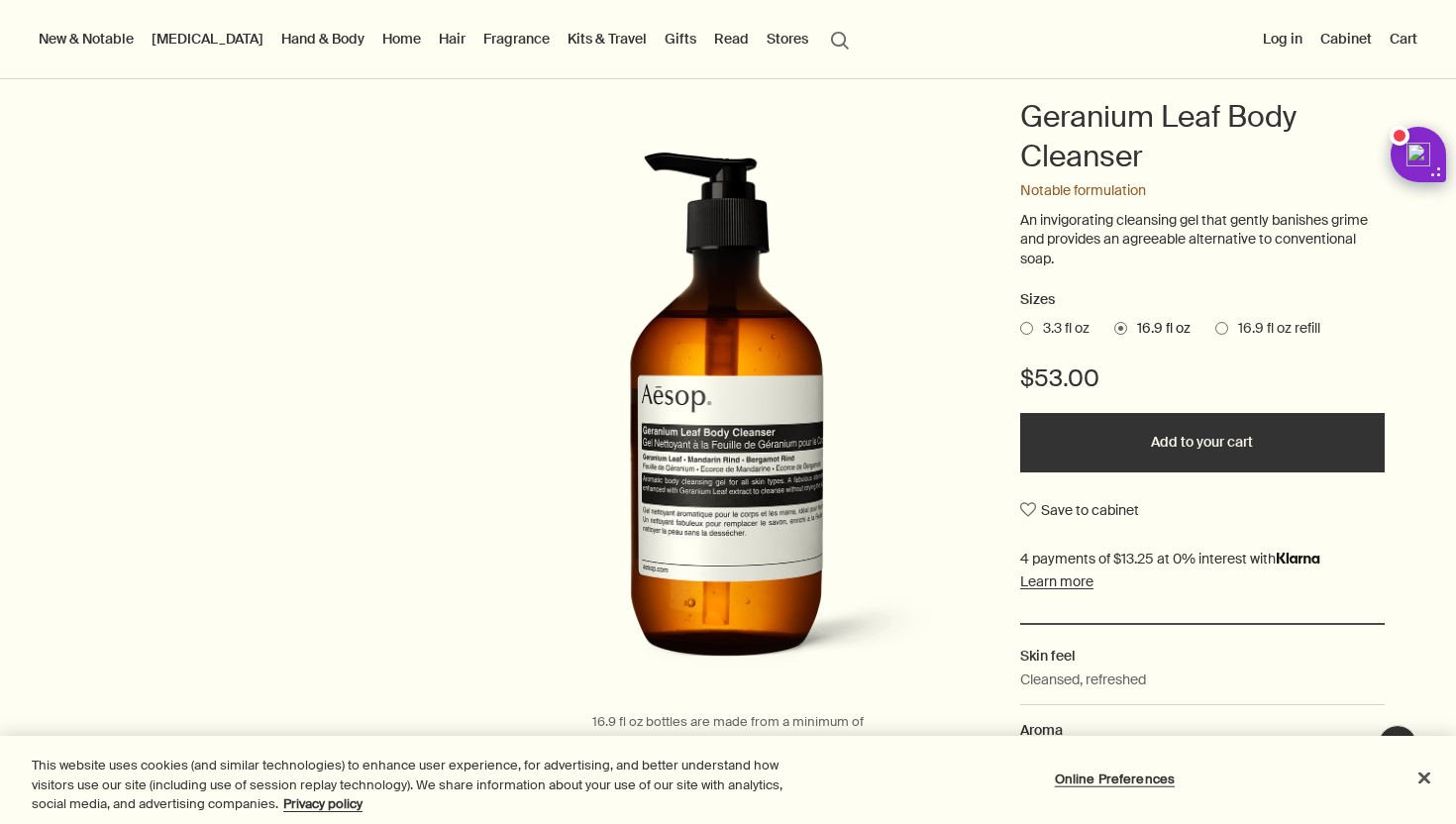 click on "16.9 fl oz refill" at bounding box center (1274, 329) 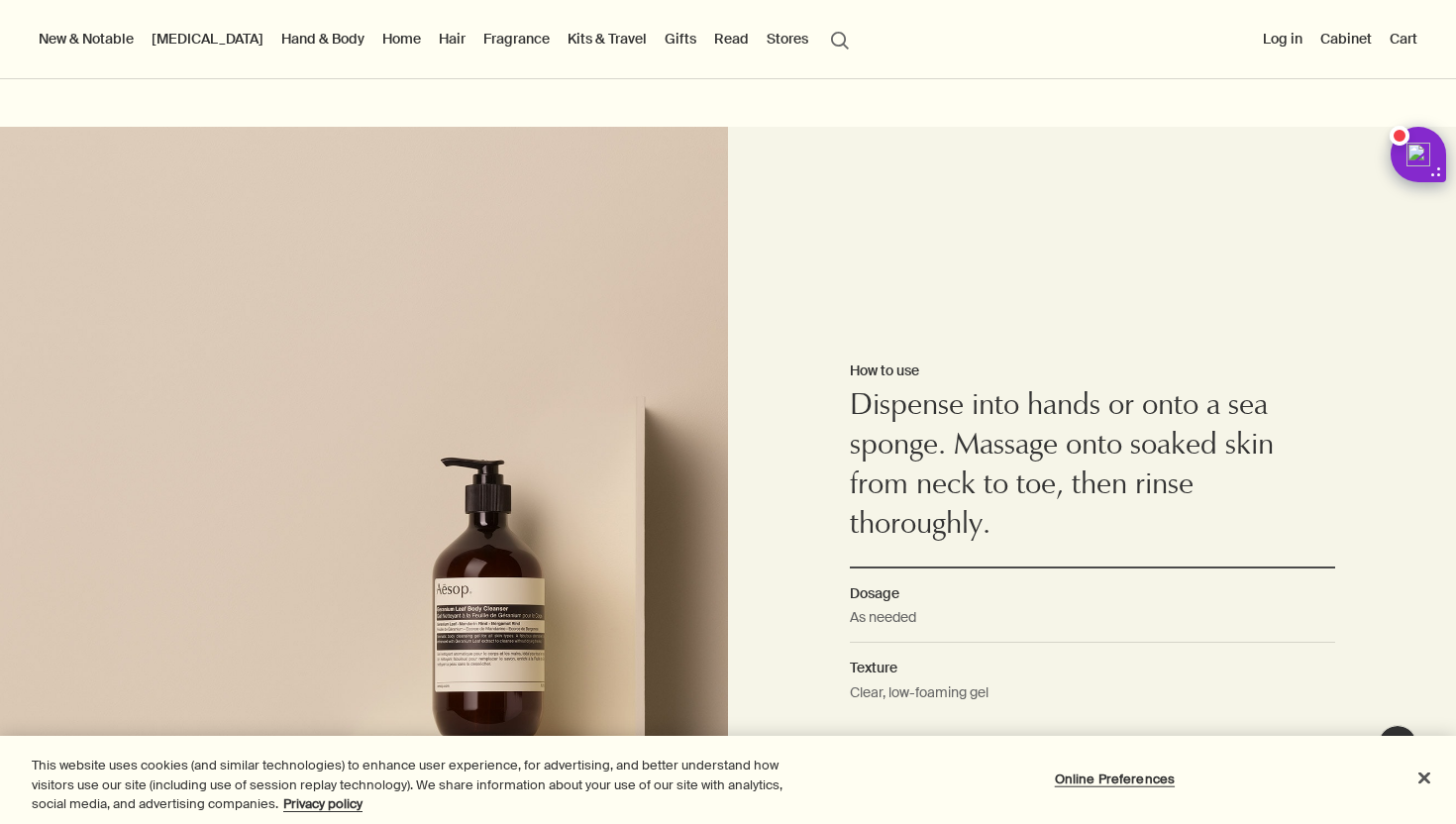 scroll, scrollTop: 720, scrollLeft: 0, axis: vertical 